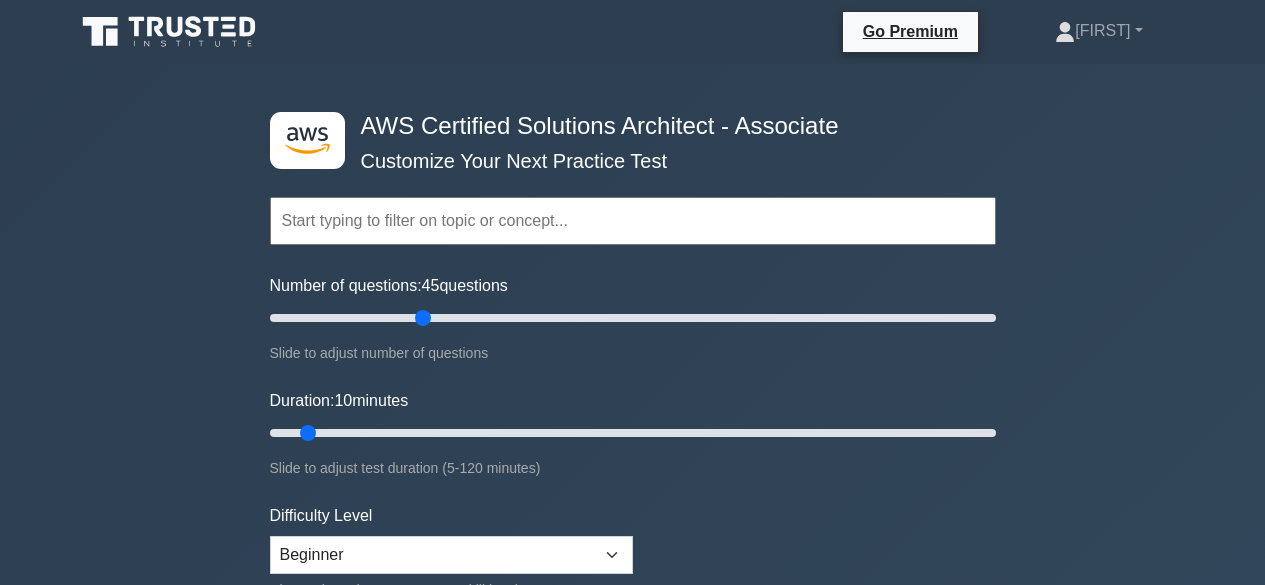 scroll, scrollTop: 0, scrollLeft: 0, axis: both 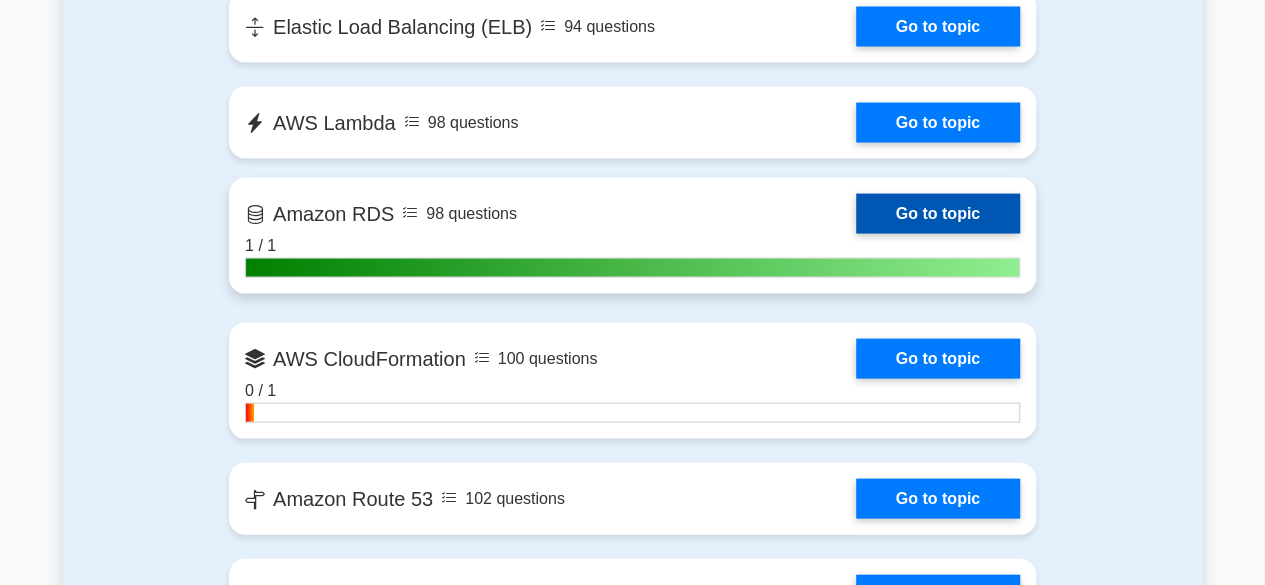 click on "Go to topic" at bounding box center (938, 214) 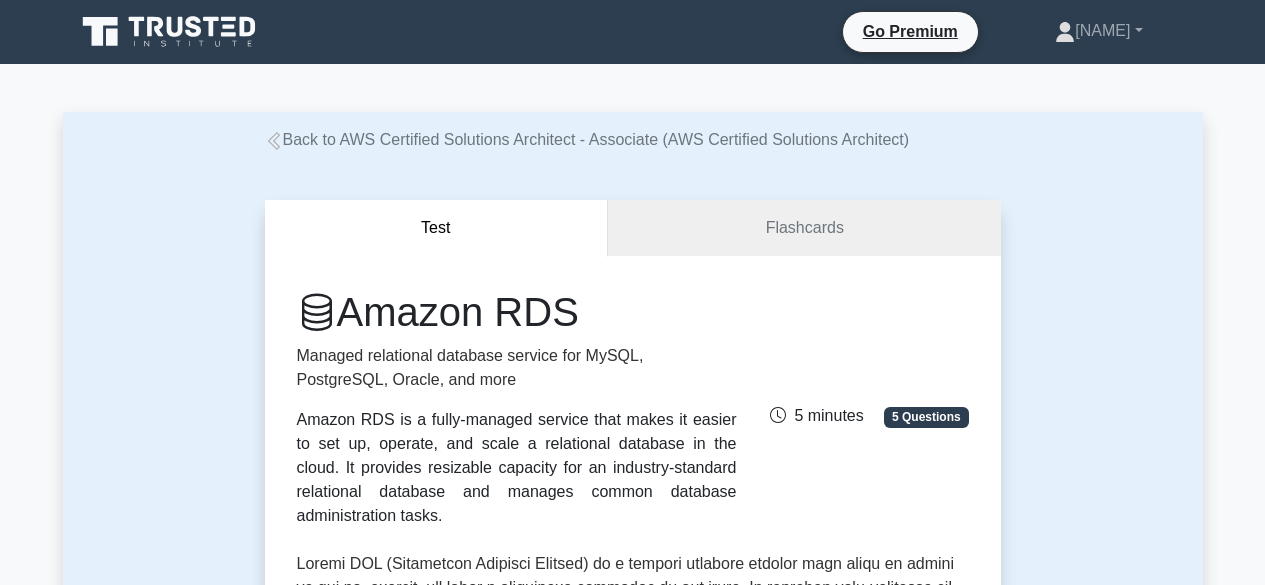 scroll, scrollTop: 0, scrollLeft: 0, axis: both 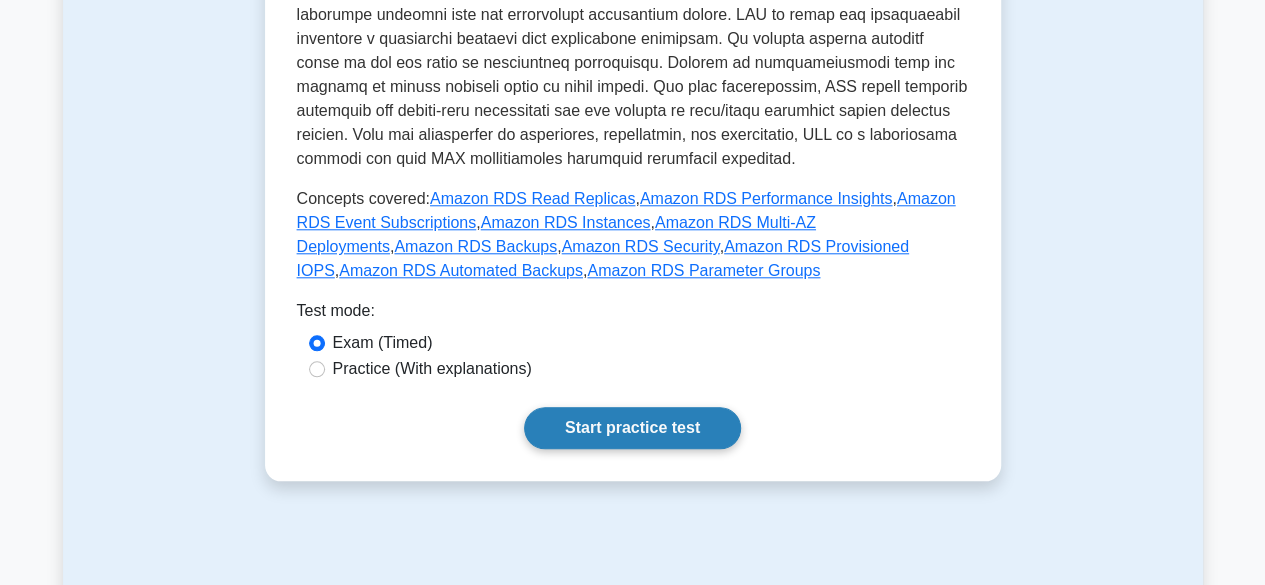 click on "Start practice test" at bounding box center (632, 428) 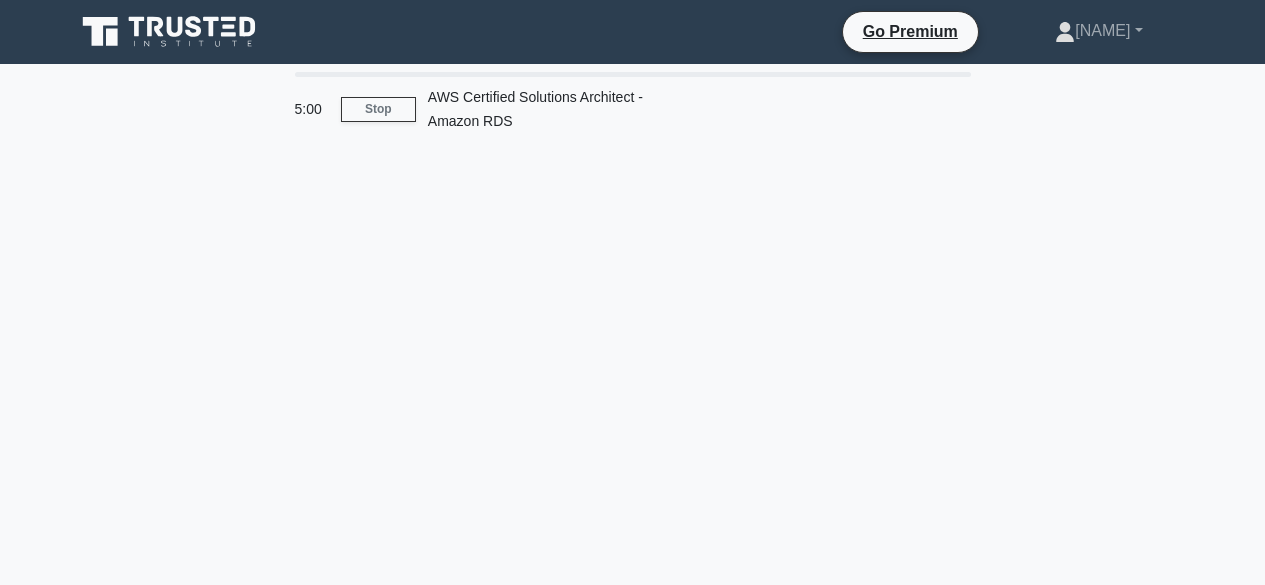 scroll, scrollTop: 0, scrollLeft: 0, axis: both 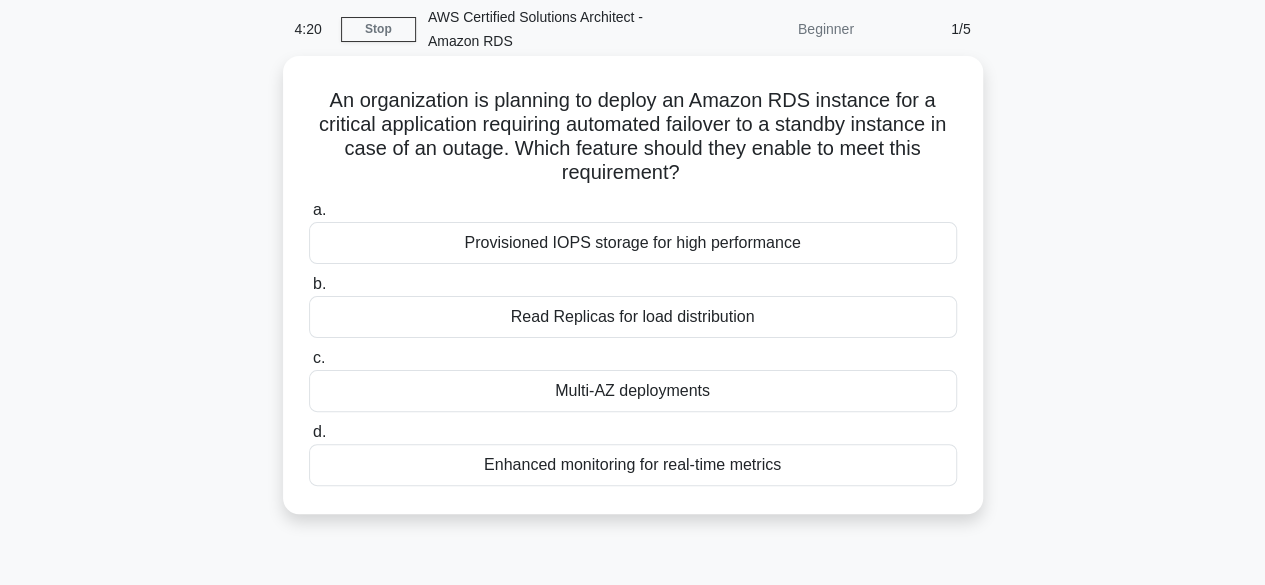 click on "Multi-AZ deployments" at bounding box center (633, 391) 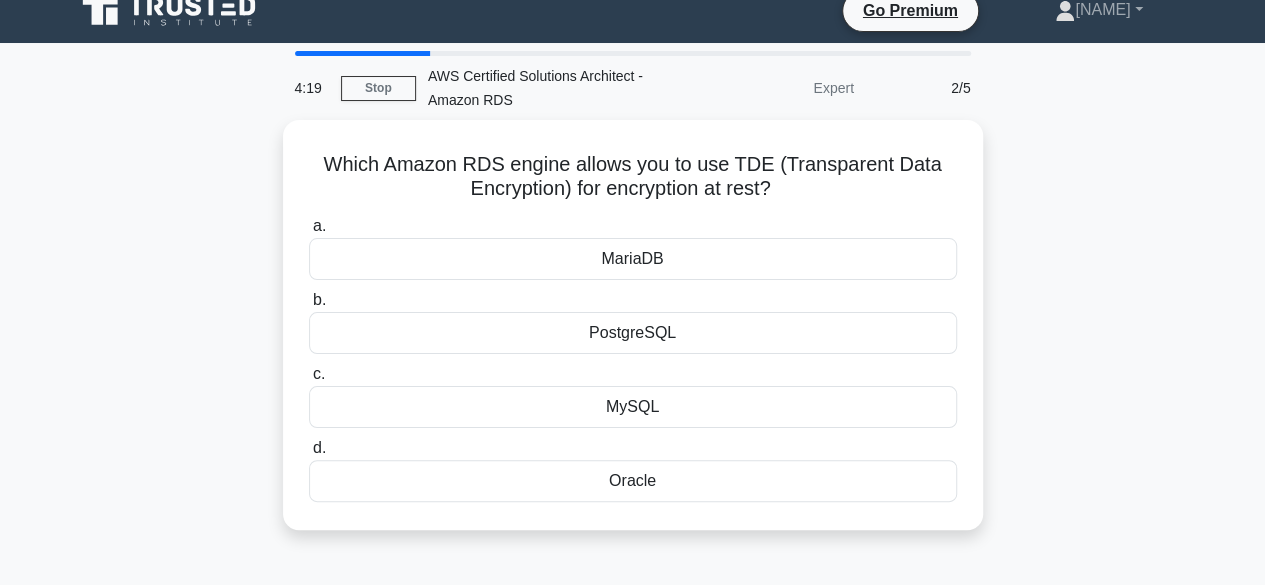 scroll, scrollTop: 0, scrollLeft: 0, axis: both 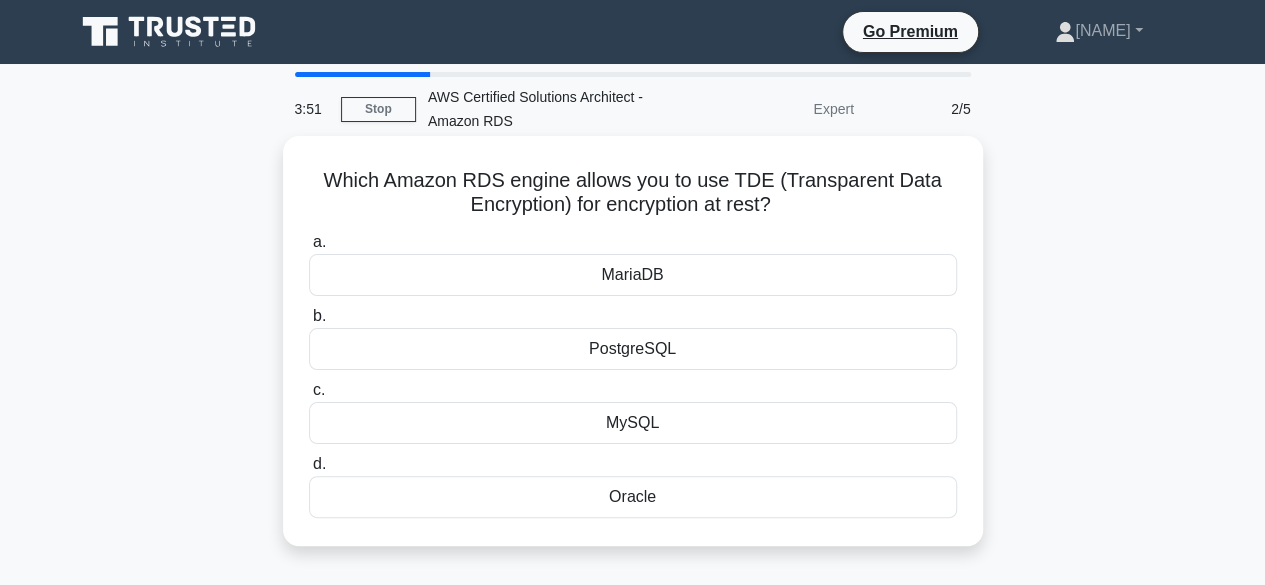 click on "Oracle" at bounding box center [633, 497] 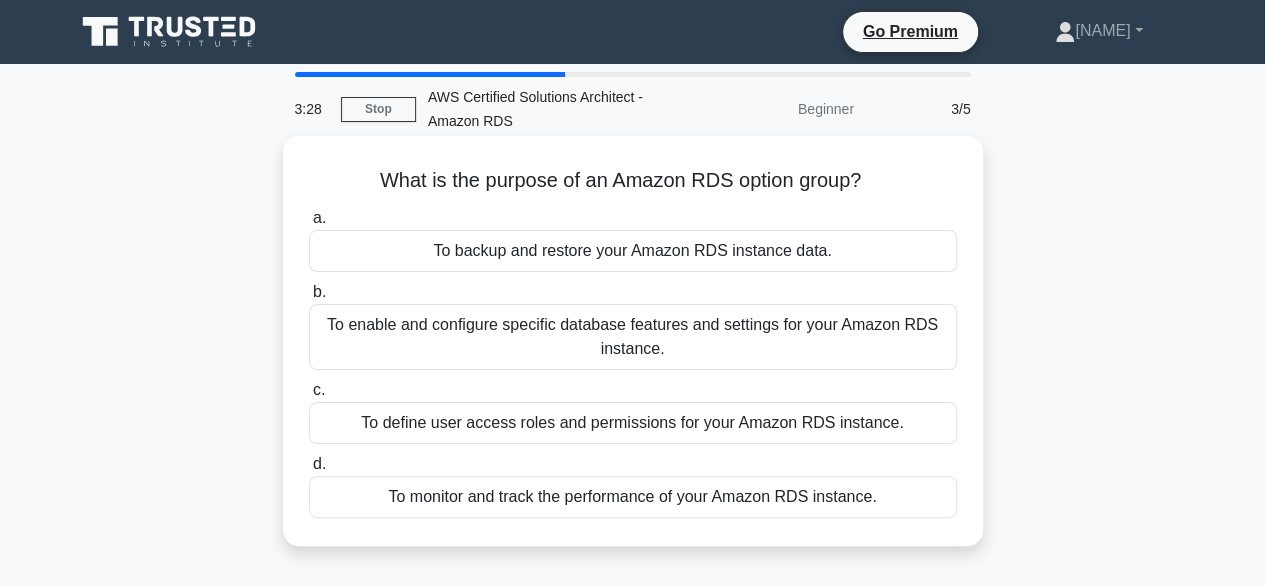 drag, startPoint x: 664, startPoint y: 495, endPoint x: 534, endPoint y: 206, distance: 316.89273 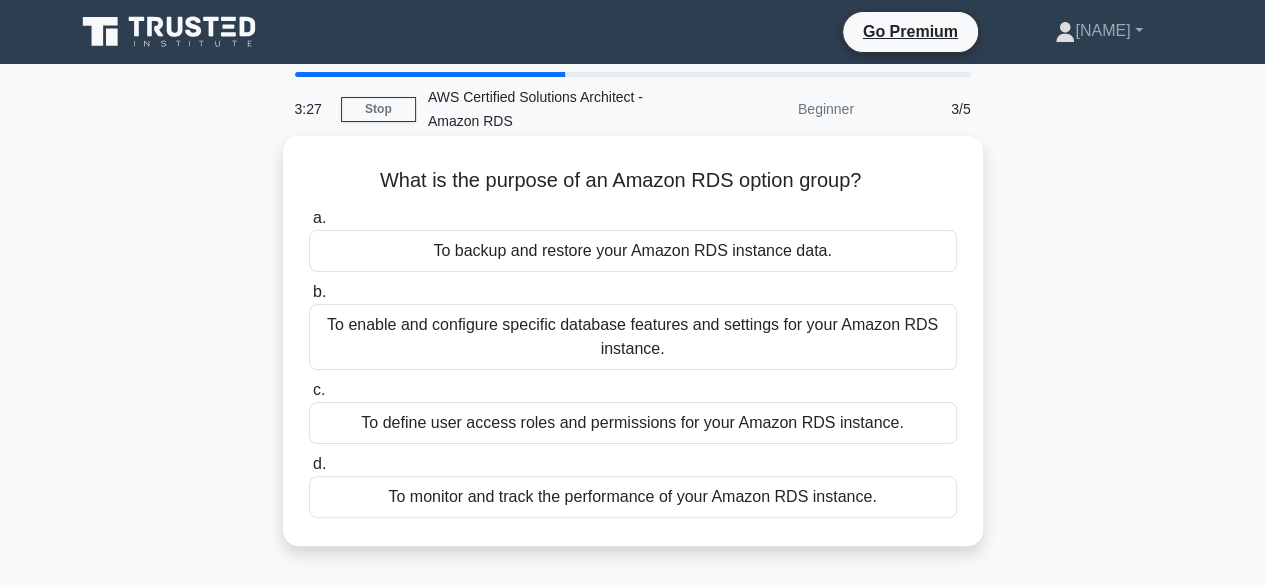 click on "To backup and restore your Amazon RDS instance data." at bounding box center [633, 251] 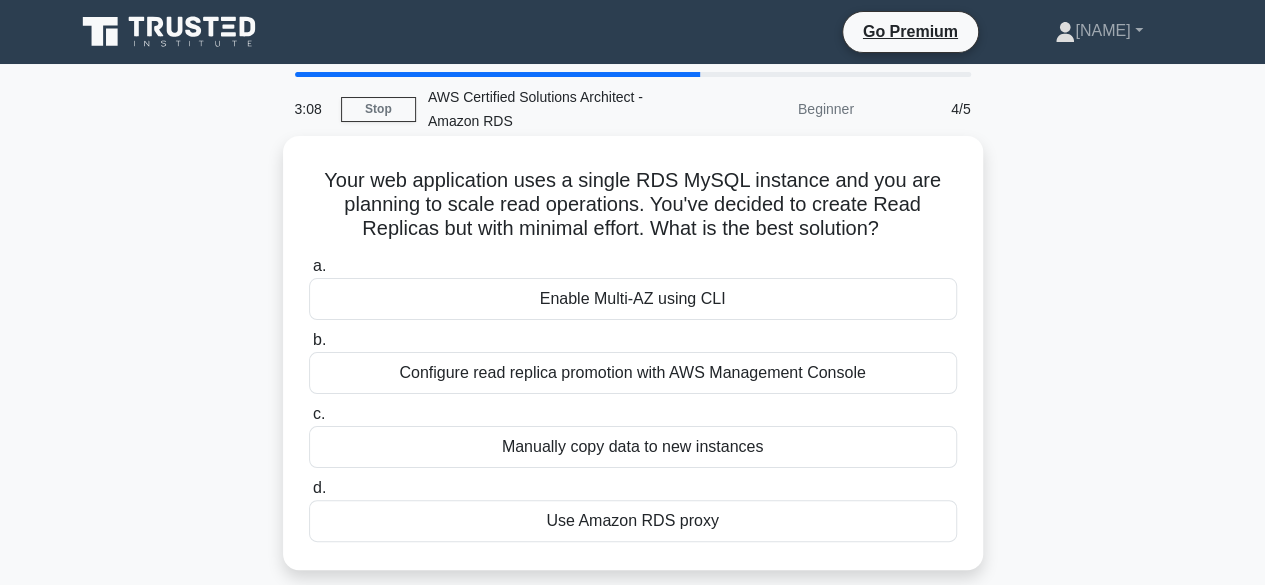click on "Configure read replica promotion with AWS Management Console" at bounding box center [633, 373] 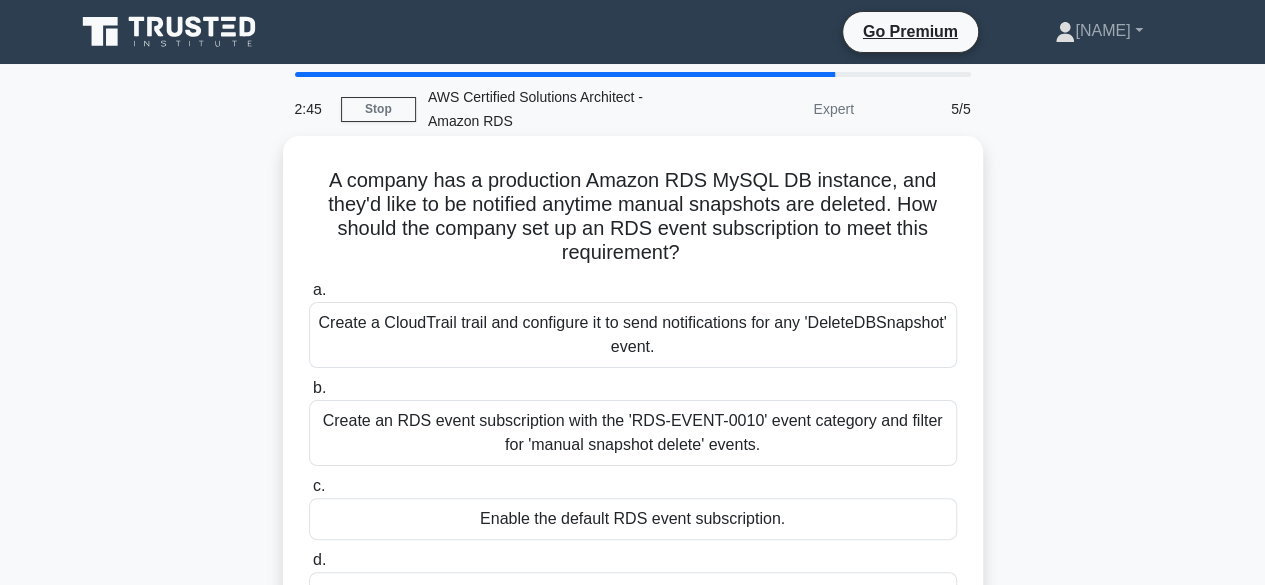 click on "Create a CloudTrail trail and configure it to send notifications for any 'DeleteDBSnapshot' event." at bounding box center (633, 335) 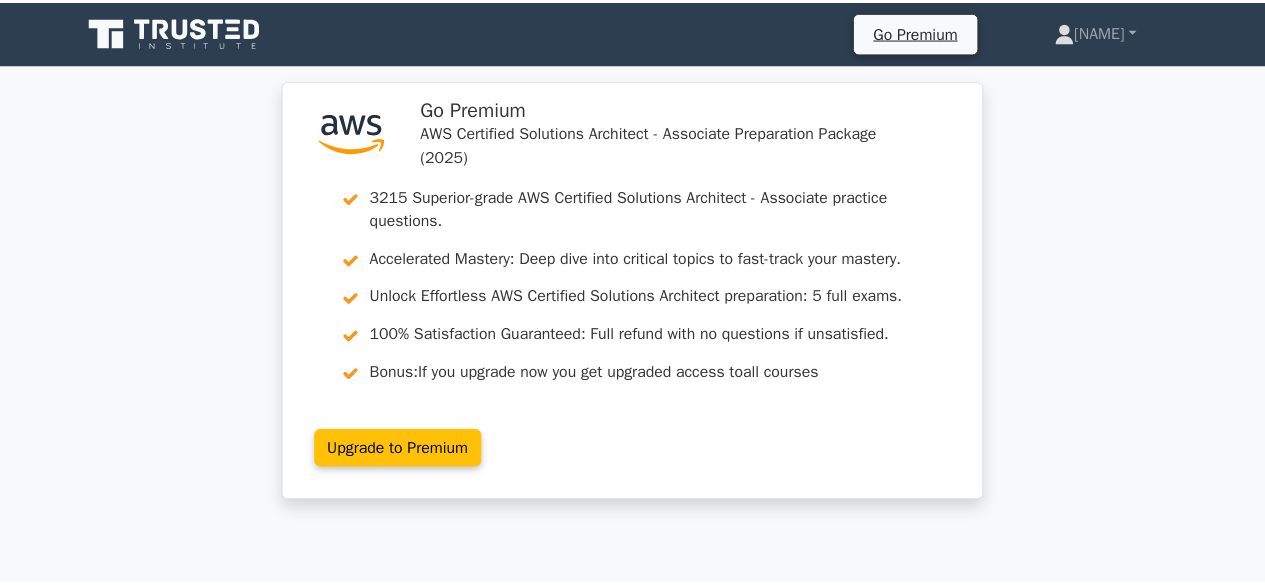 scroll, scrollTop: 0, scrollLeft: 0, axis: both 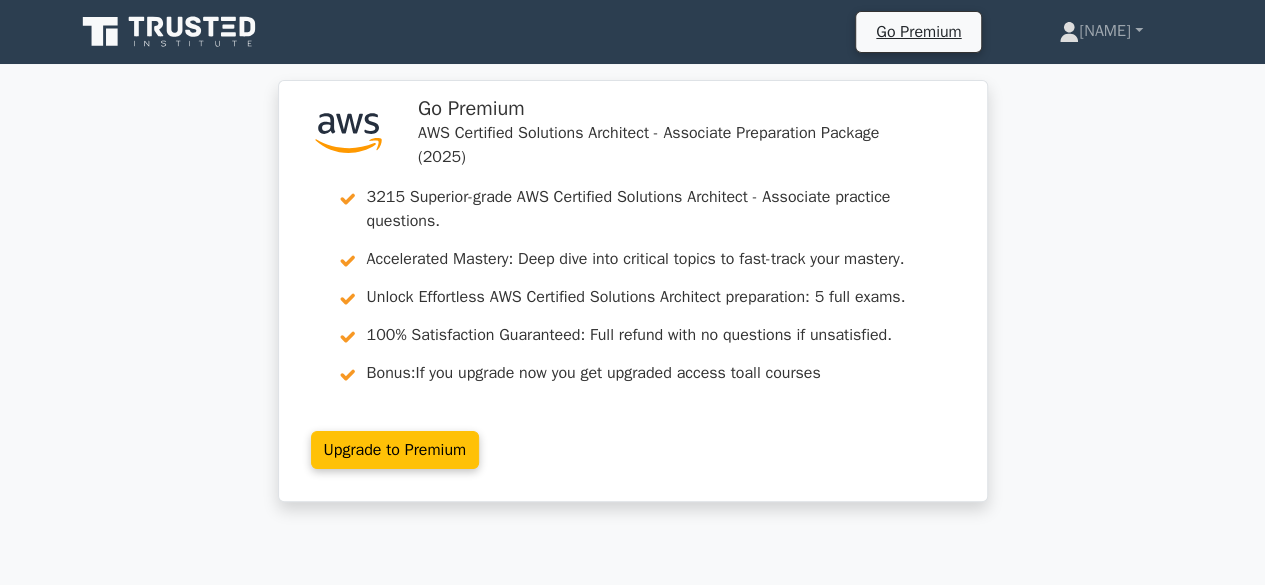 click on ".st0{fill:#252F3E;} .st1{fill-rule:evenodd;clip-rule:evenodd;fill:#FF9900;}
Go Premium
AWS Certified Solutions Architect - Associate Preparation Package (2025)
3215 Superior-grade  AWS Certified Solutions Architect - Associate practice questions.
Accelerated Mastery: Deep dive into critical topics to fast-track your mastery.
Unlock Effortless AWS Certified Solutions Architect preparation: 5 full exams.
Bonus: all courses
#" at bounding box center [632, 1737] 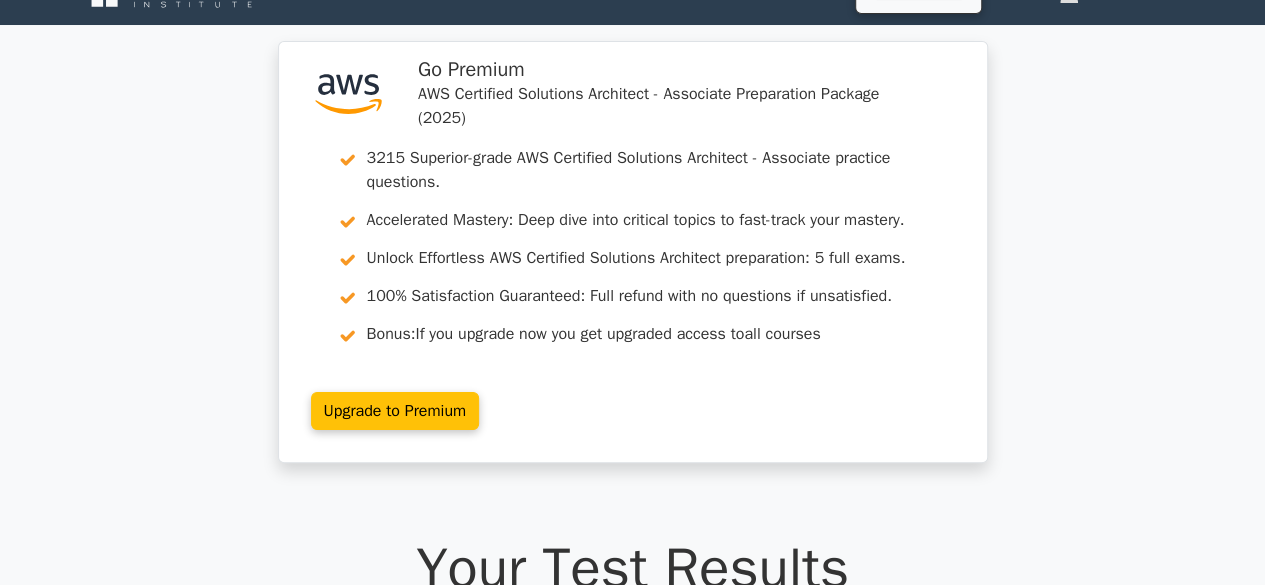 click on "Go Premium
Janet" at bounding box center [632, 1785] 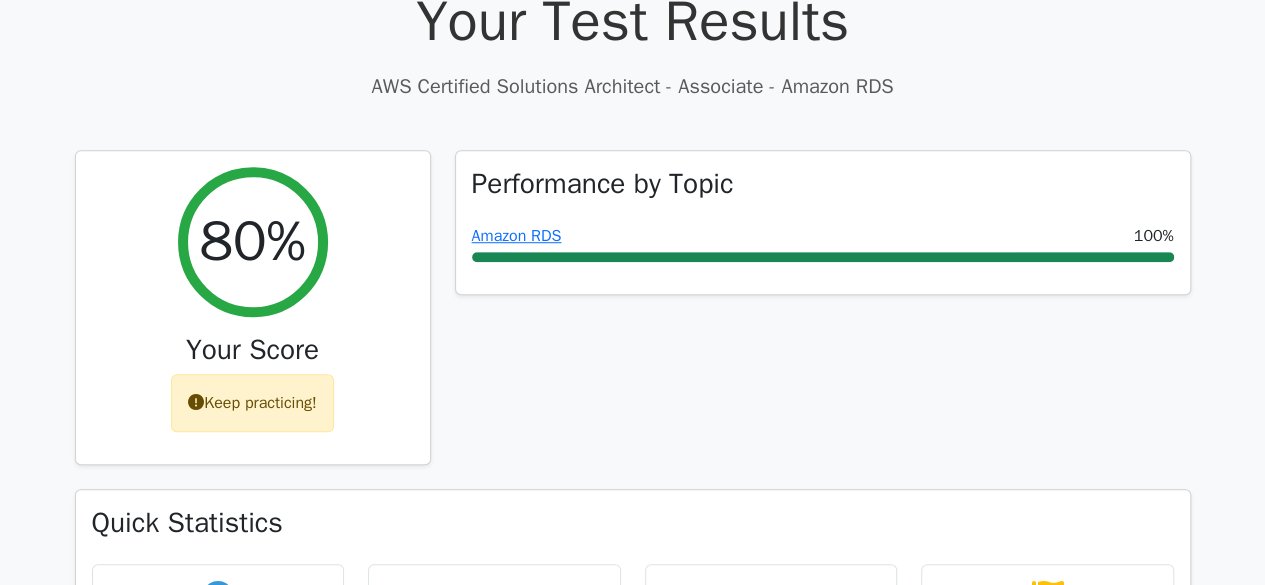 scroll, scrollTop: 613, scrollLeft: 0, axis: vertical 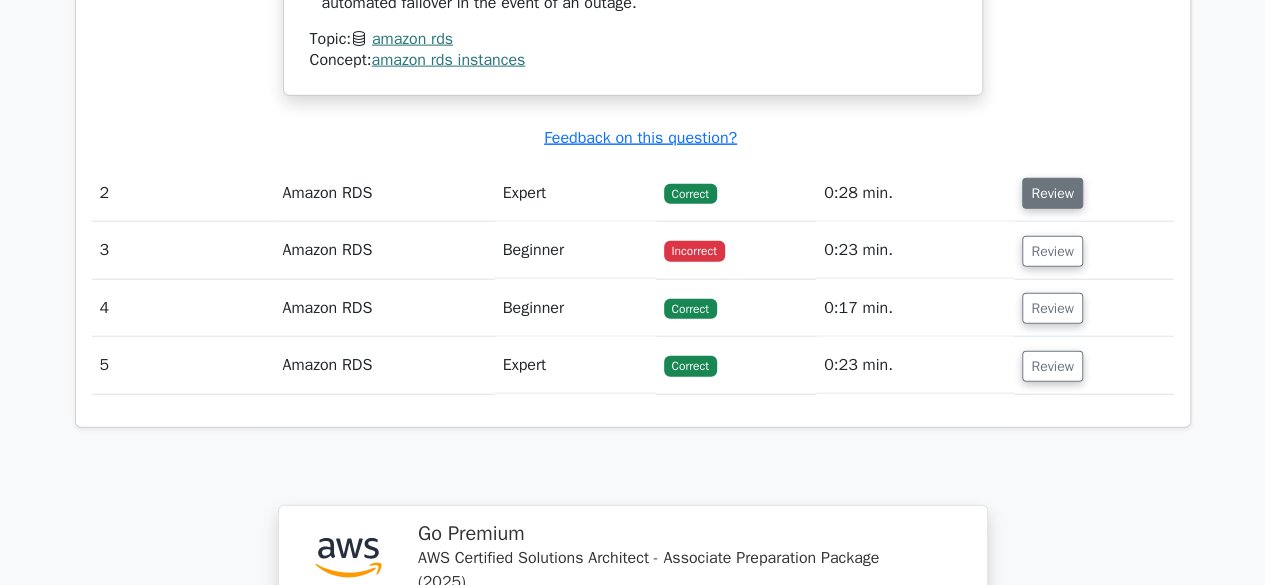 click on "Review" at bounding box center [1052, 193] 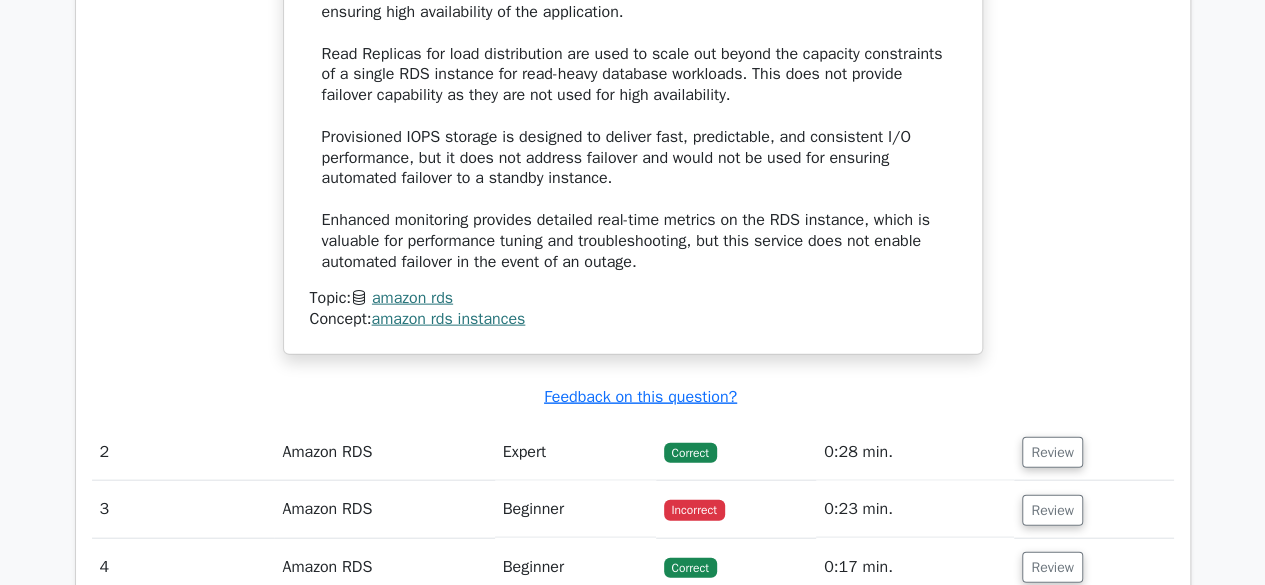 scroll, scrollTop: 2326, scrollLeft: 0, axis: vertical 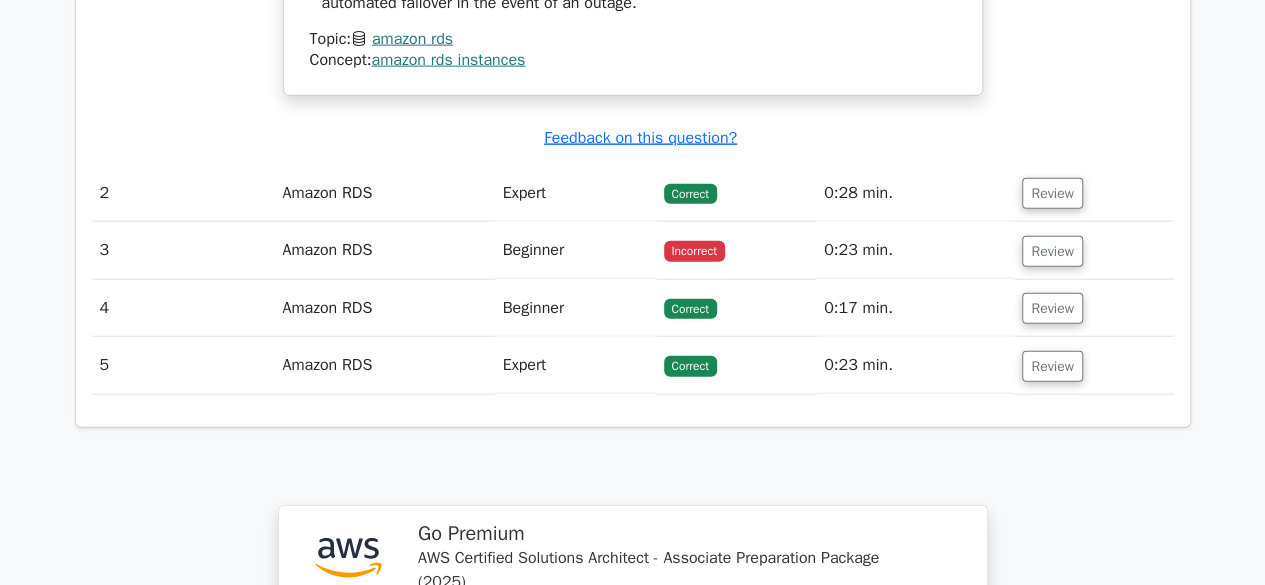 click on "Review" at bounding box center [1093, 365] 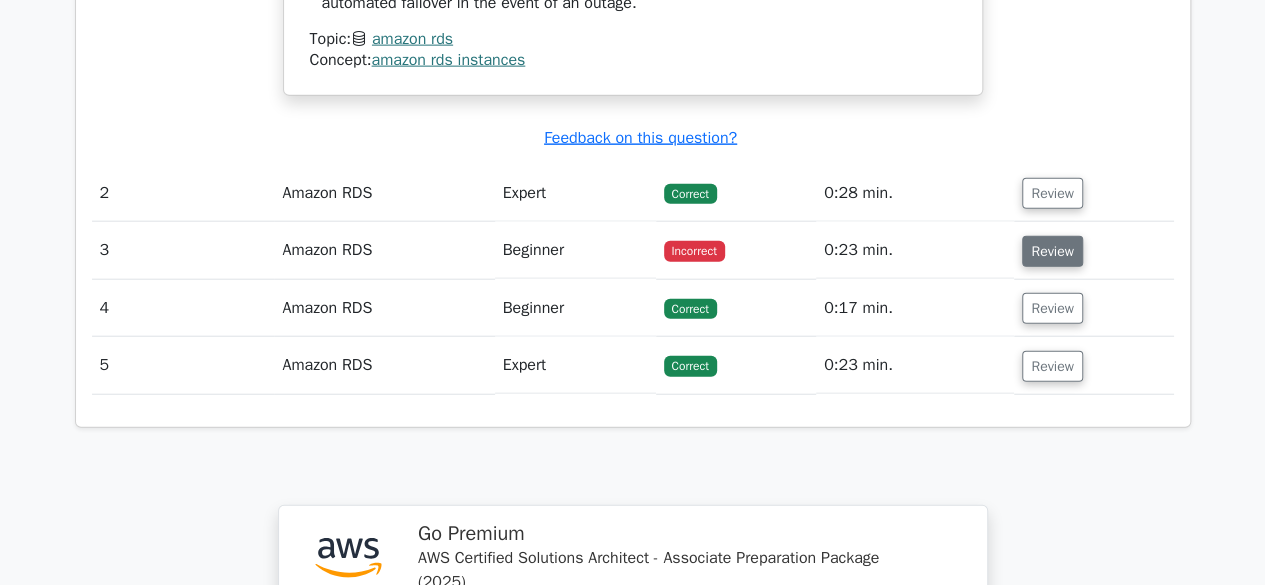 click on "Review" at bounding box center [1052, 251] 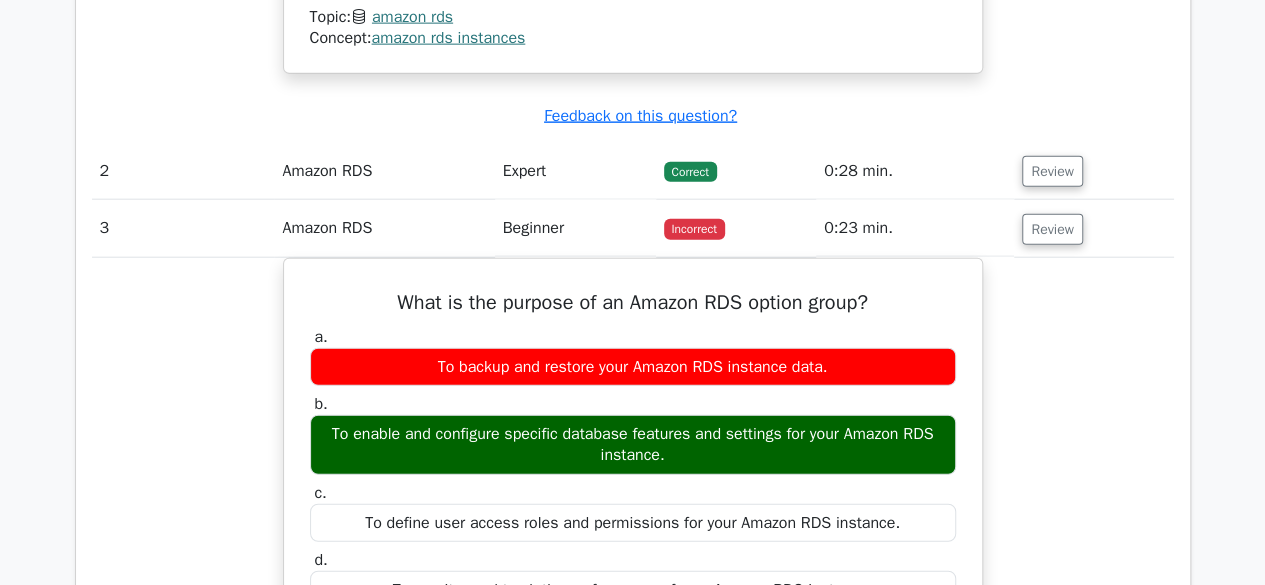 scroll, scrollTop: 2366, scrollLeft: 0, axis: vertical 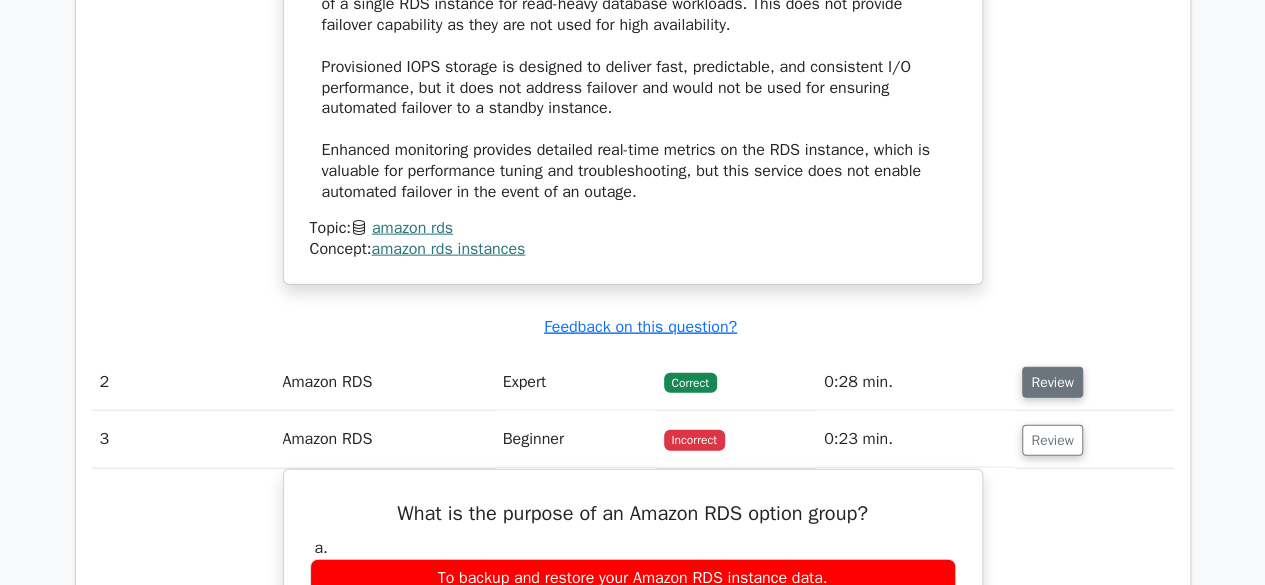 click on "Review" at bounding box center (1052, 382) 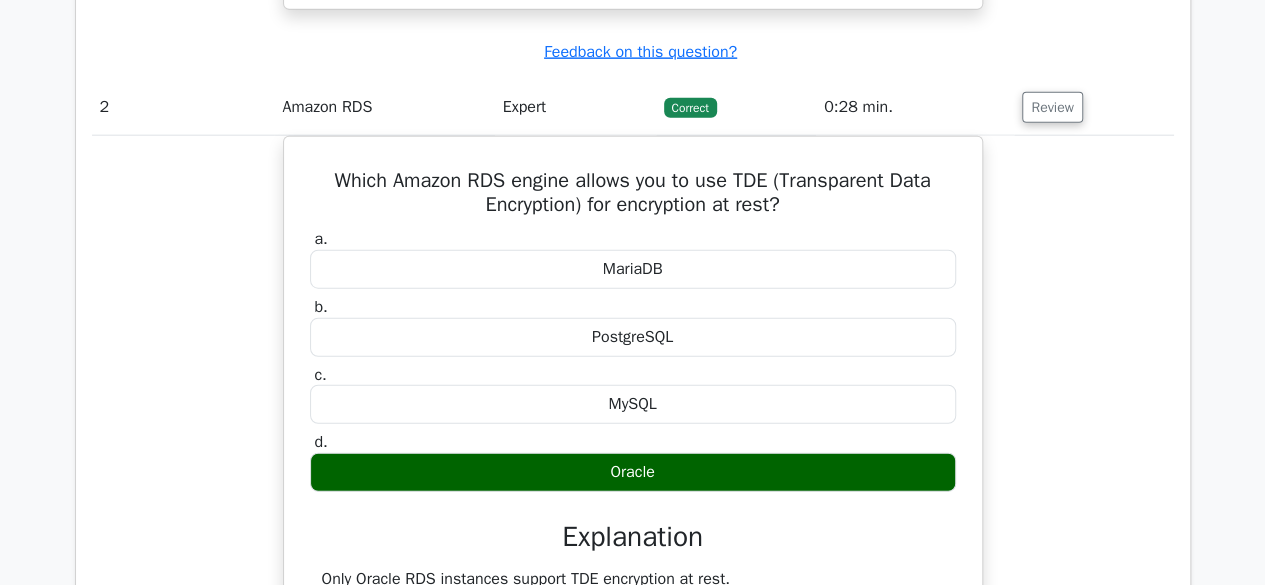 scroll, scrollTop: 2484, scrollLeft: 0, axis: vertical 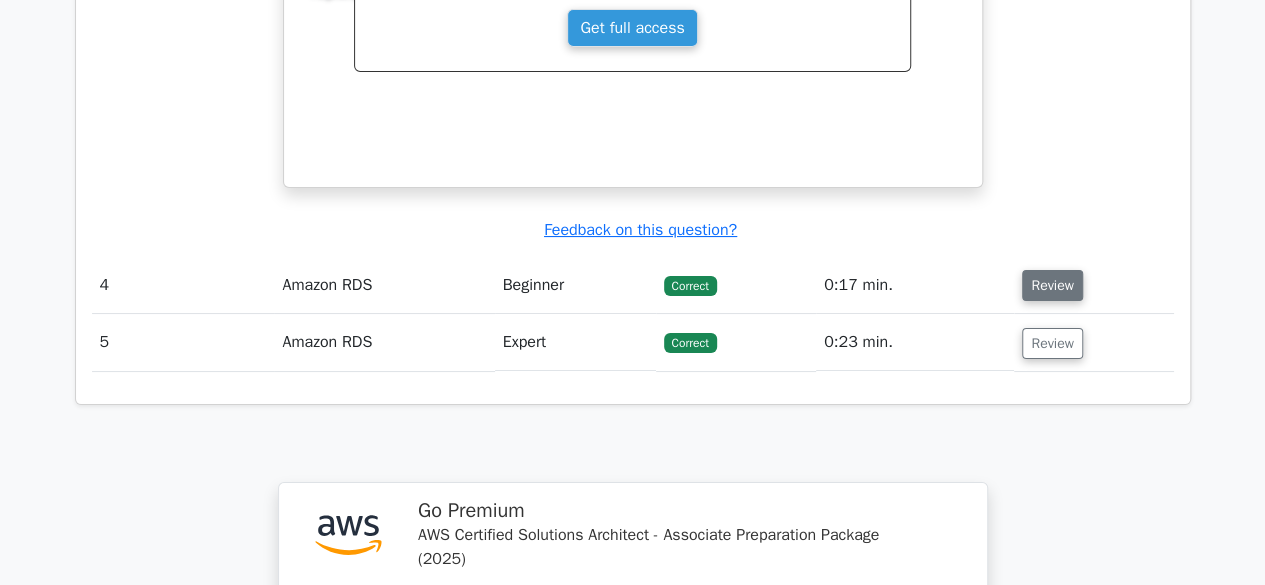 click on "Review" at bounding box center (1052, 285) 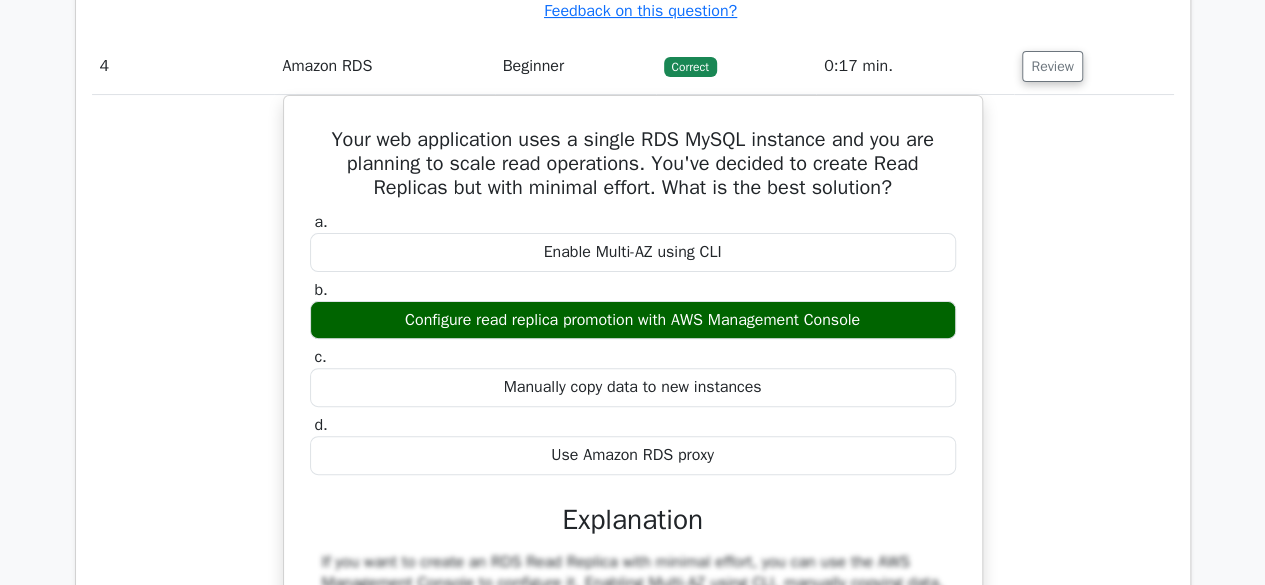 scroll, scrollTop: 3954, scrollLeft: 0, axis: vertical 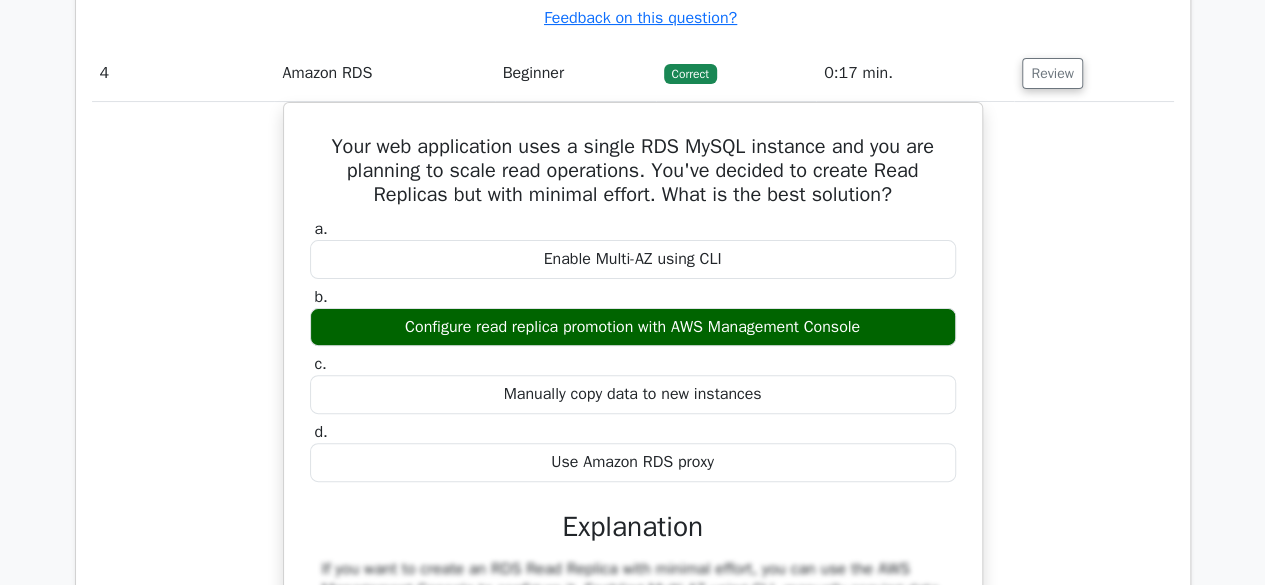 click on ".st0{fill:#252F3E;} .st1{fill-rule:evenodd;clip-rule:evenodd;fill:#FF9900;}
Go Premium
AWS Certified Solutions Architect - Associate Preparation Package (2025)
3215 Superior-grade  AWS Certified Solutions Architect - Associate practice questions.
Accelerated Mastery: Deep dive into critical topics to fast-track your mastery.
Unlock Effortless AWS Certified Solutions Architect preparation: 5 full exams.
Bonus: all courses
#" at bounding box center (632, -1108) 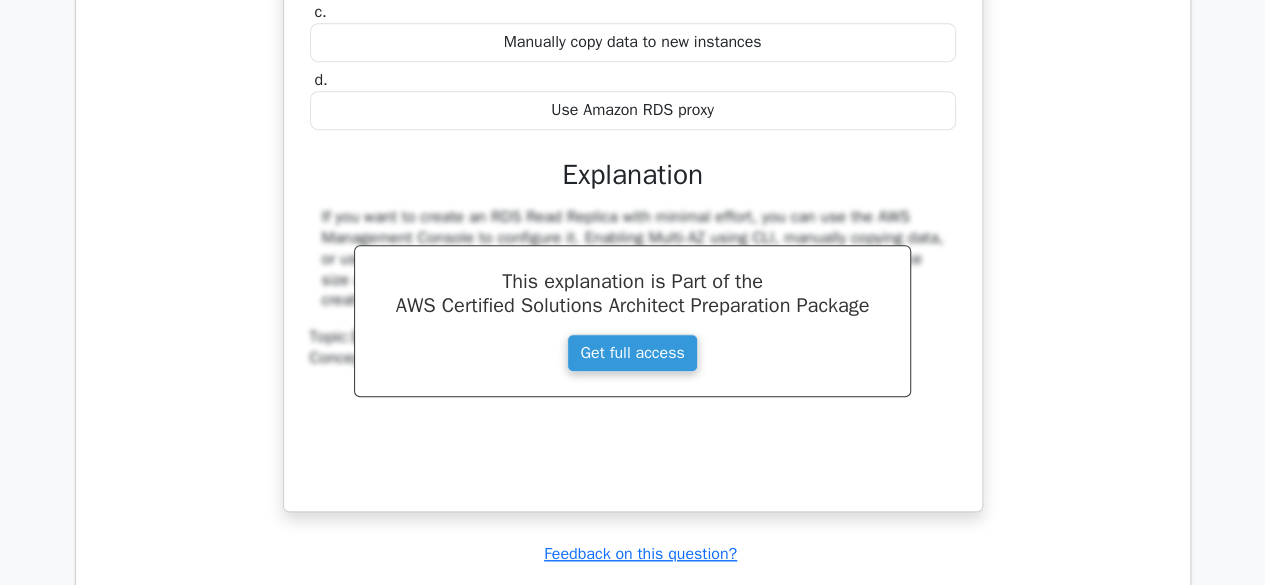 scroll, scrollTop: 4313, scrollLeft: 0, axis: vertical 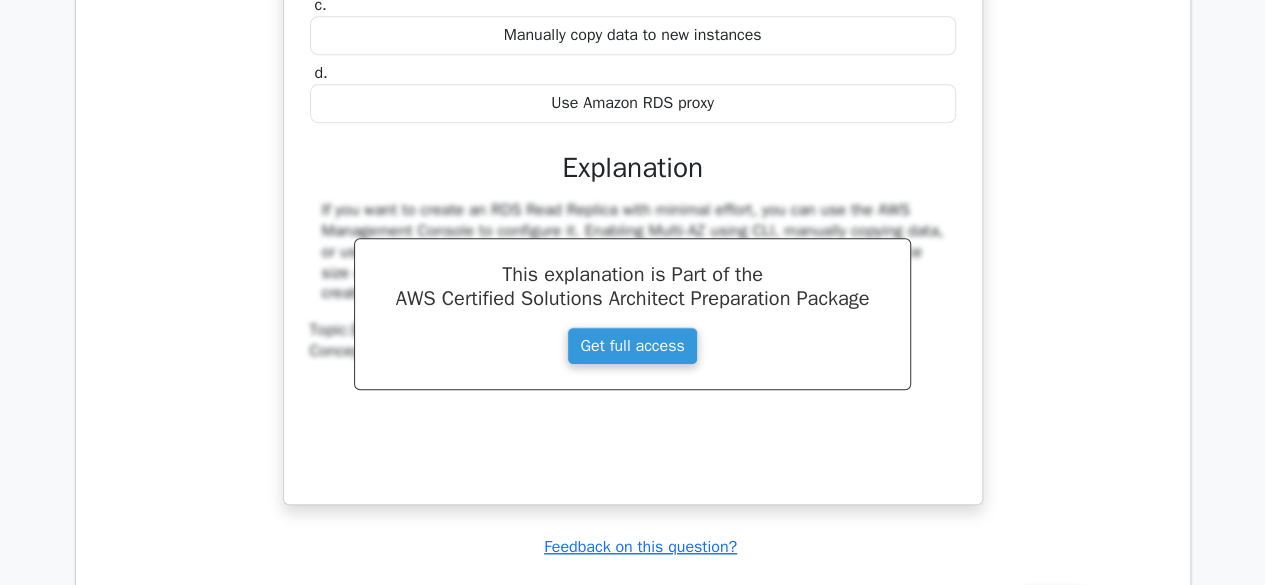 drag, startPoint x: 1244, startPoint y: 471, endPoint x: 1206, endPoint y: 544, distance: 82.29824 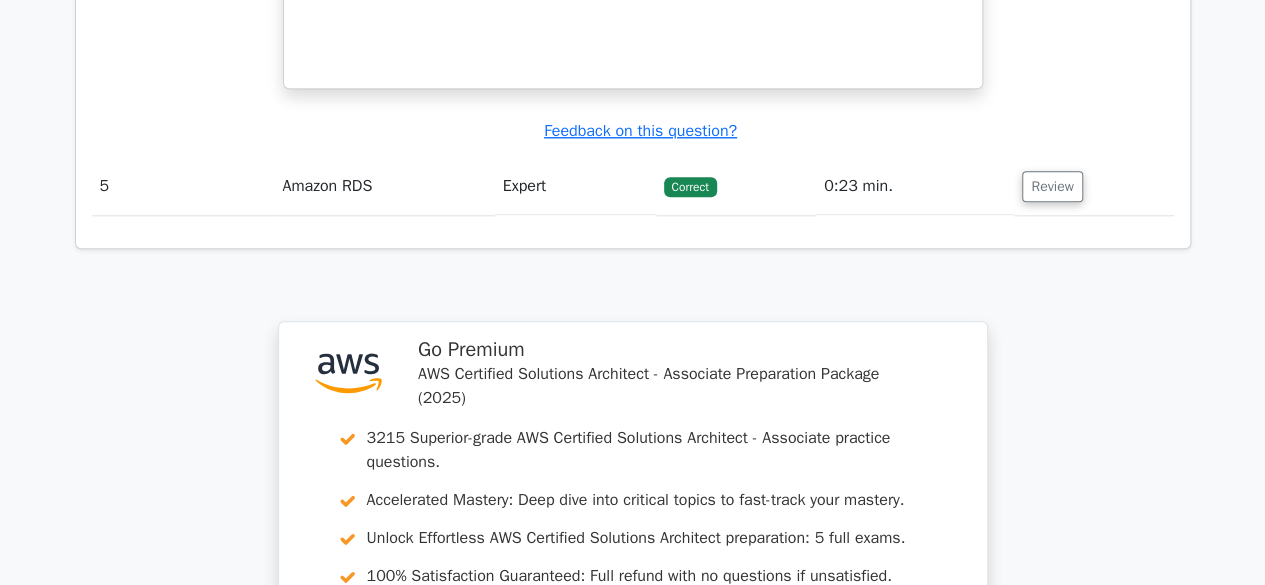 scroll, scrollTop: 4672, scrollLeft: 0, axis: vertical 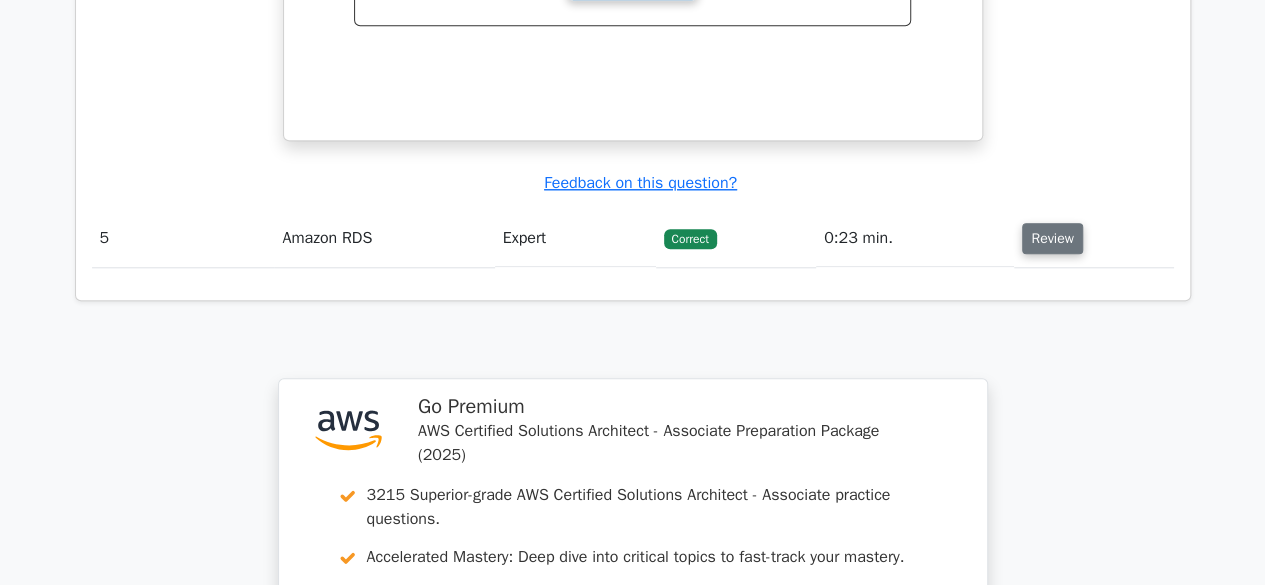 click on "Review" at bounding box center [1052, 238] 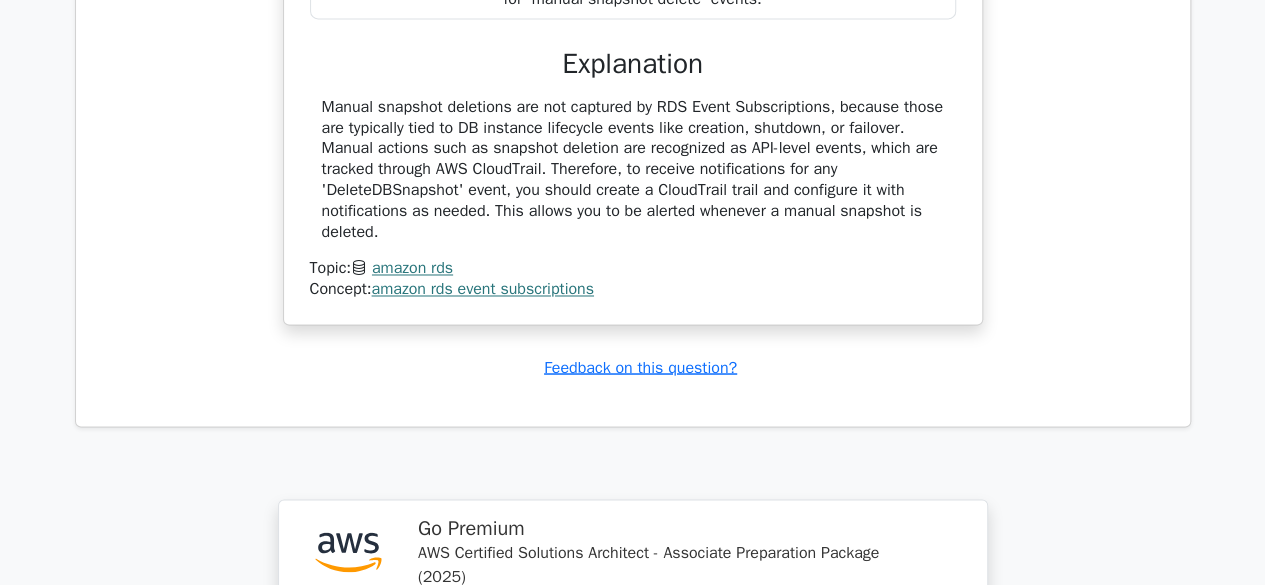 scroll, scrollTop: 6110, scrollLeft: 0, axis: vertical 